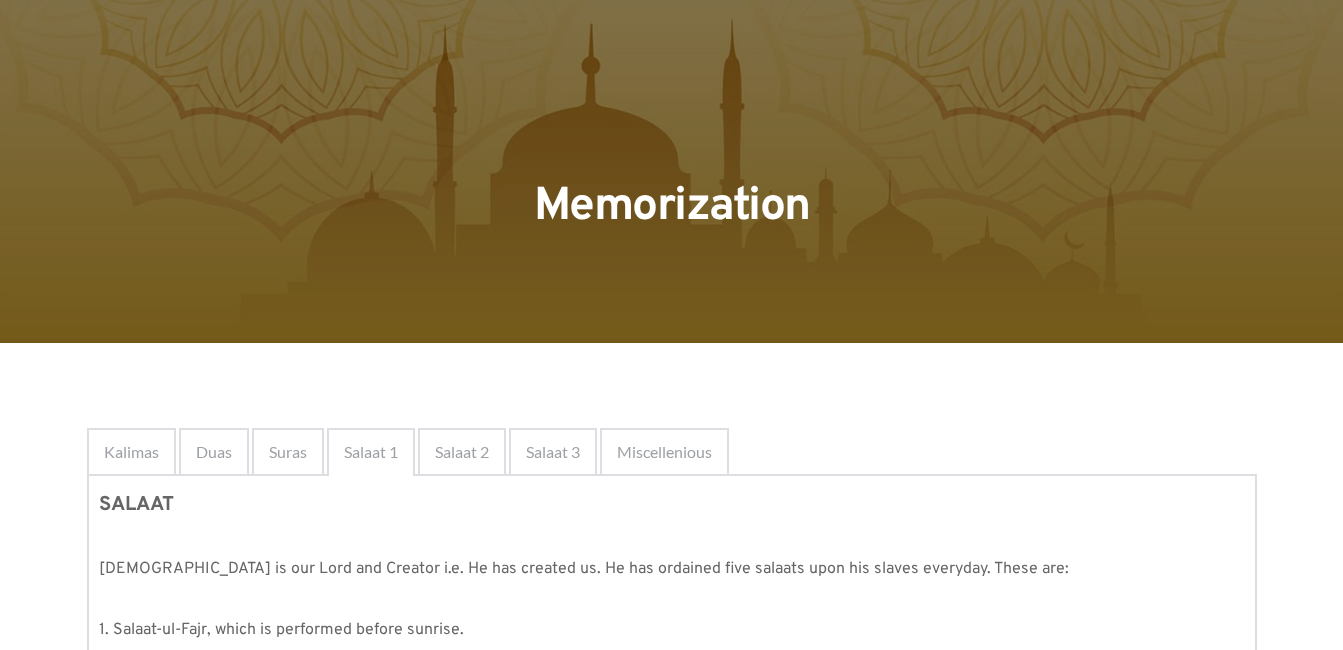 scroll, scrollTop: 0, scrollLeft: 0, axis: both 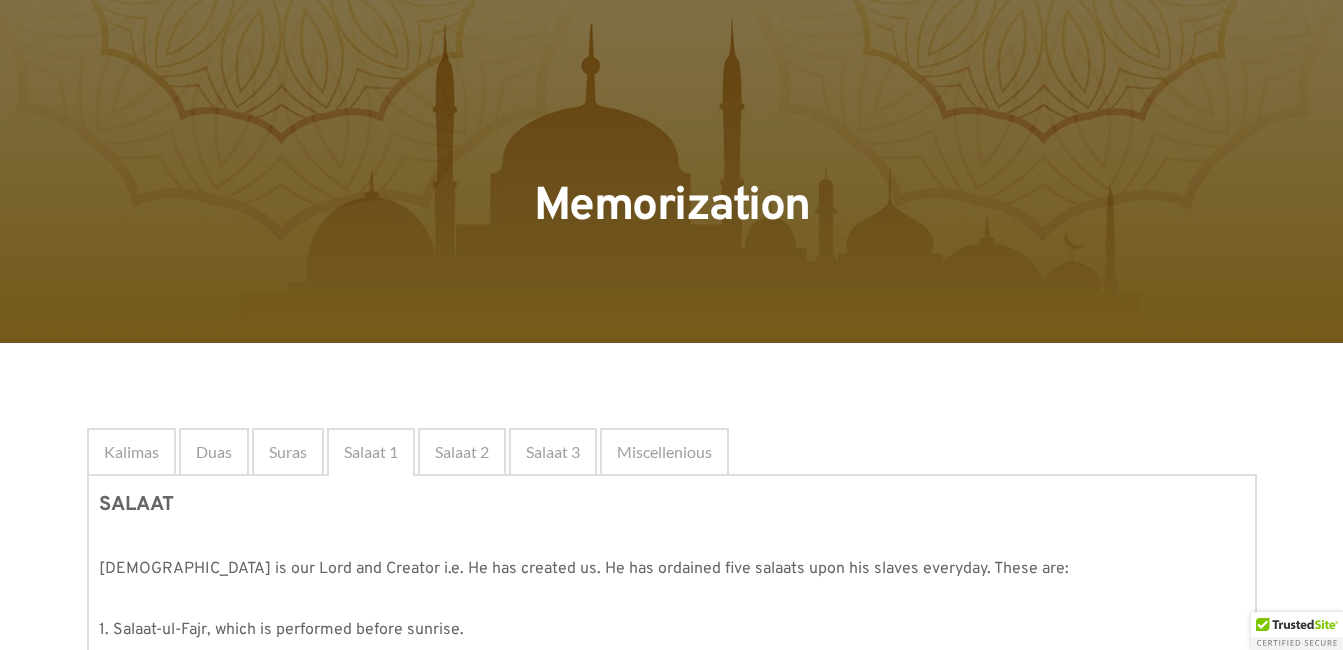 click on "Kalimas Duas Suras [DEMOGRAPHIC_DATA] 1 [DEMOGRAPHIC_DATA] 2 Salaat 3 Miscellenious Kalimas BUTTON Duas BUTTON Suras BUTTON [DEMOGRAPHIC_DATA] 1 SALAAT [DEMOGRAPHIC_DATA] is our Lord and Creator i.e. He has created us. He has ordained five salaats upon his slaves everyday. These are: 1. Salaat-ul-Fajr, which is performed before sunrise. 2. Salaat-uz-Zuhr, which is performed after the sun declines. 3. Salaat-ul-Asr, which is performed one and a half or two hours before sunset. 4. Salaat-ul-Maghrib, which is performed once the sun sets. 5. Salaat-ul-Isha, which is performed one and a half or two hours after sunset. [DEMOGRAPHIC_DATA]: [DEMOGRAPHIC_DATA][PERSON_NAME] said: “The one who does not pray has no deen.” The stature of salaat in [DEMOGRAPHIC_DATA] is like that of the head in one’s body i.e. just like a person cannot stay alive without the head, he cannot be a true [DEMOGRAPHIC_DATA] without performing salaat. [DEMOGRAPHIC_DATA]: Our [DEMOGRAPHIC_DATA][PERSON_NAME] said: “The loss of a person who misses one [DEMOGRAPHIC_DATA] is like that of the one who loses all his family and wealth.” LEVEL – I 1- TAKBEER" at bounding box center (671, 1746) 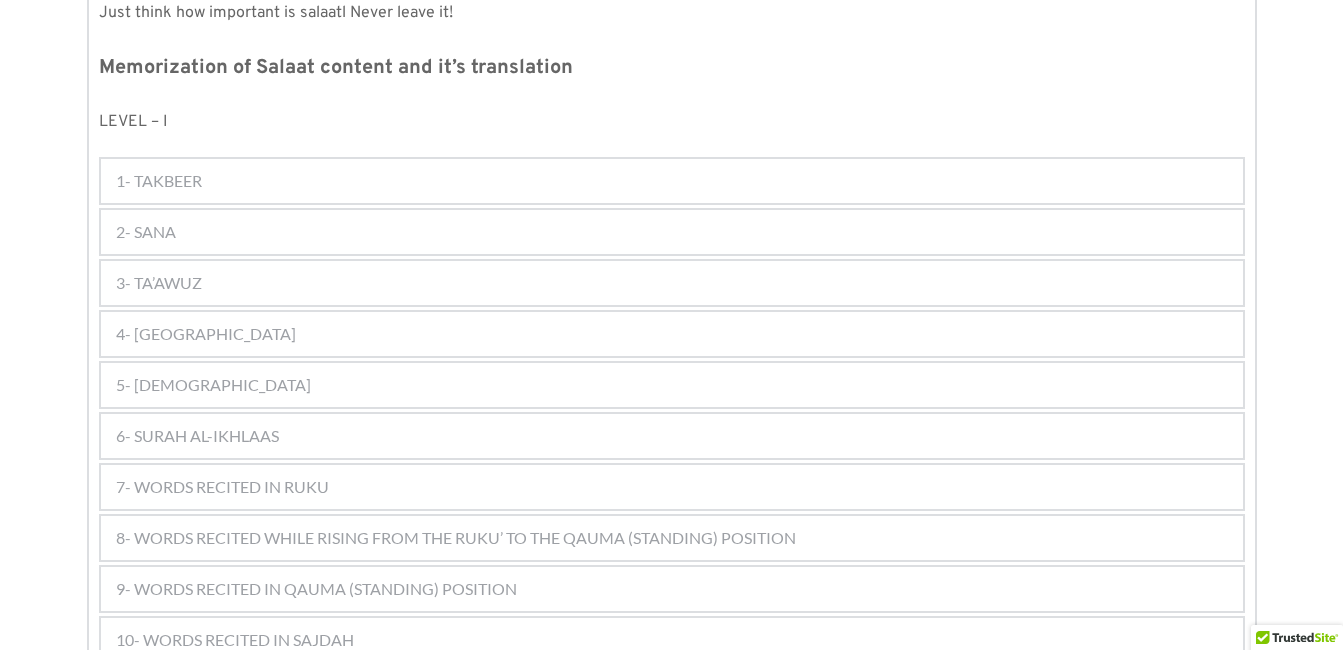 scroll, scrollTop: 935, scrollLeft: 0, axis: vertical 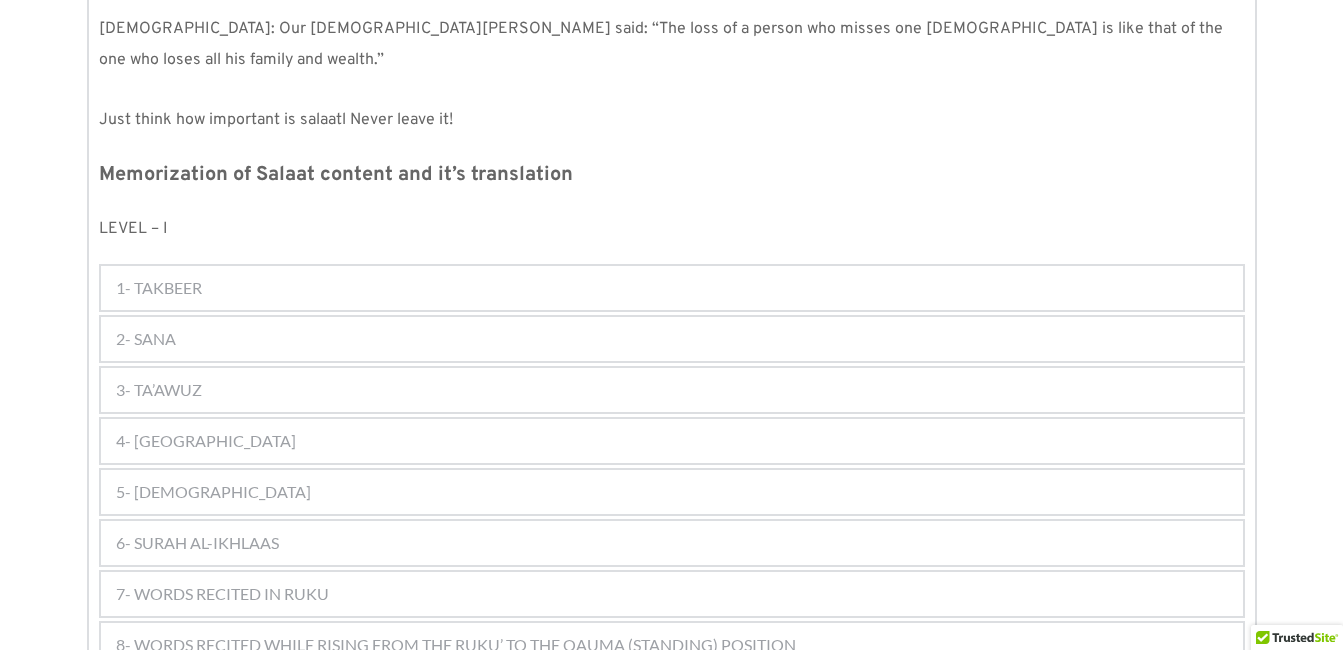click on "6- SURAH AL-IKHLAAS" at bounding box center (672, 543) 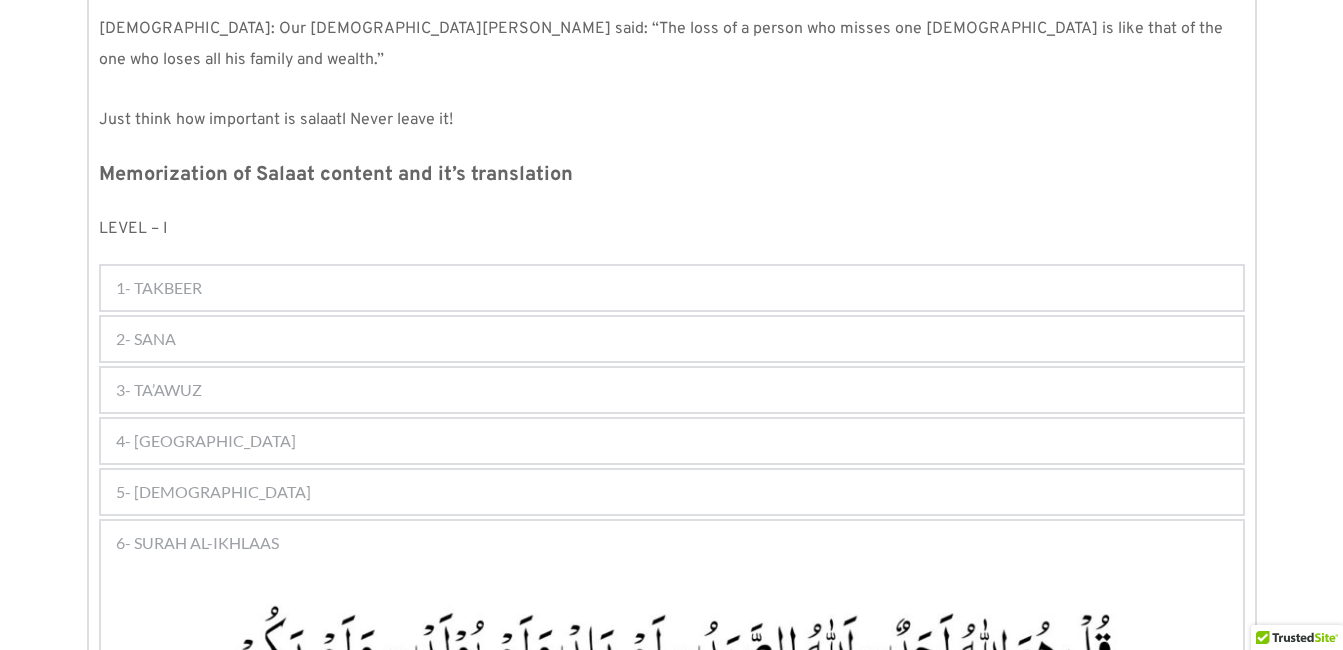 click on "Memorization of Salaat content and it’s translation" at bounding box center [672, 175] 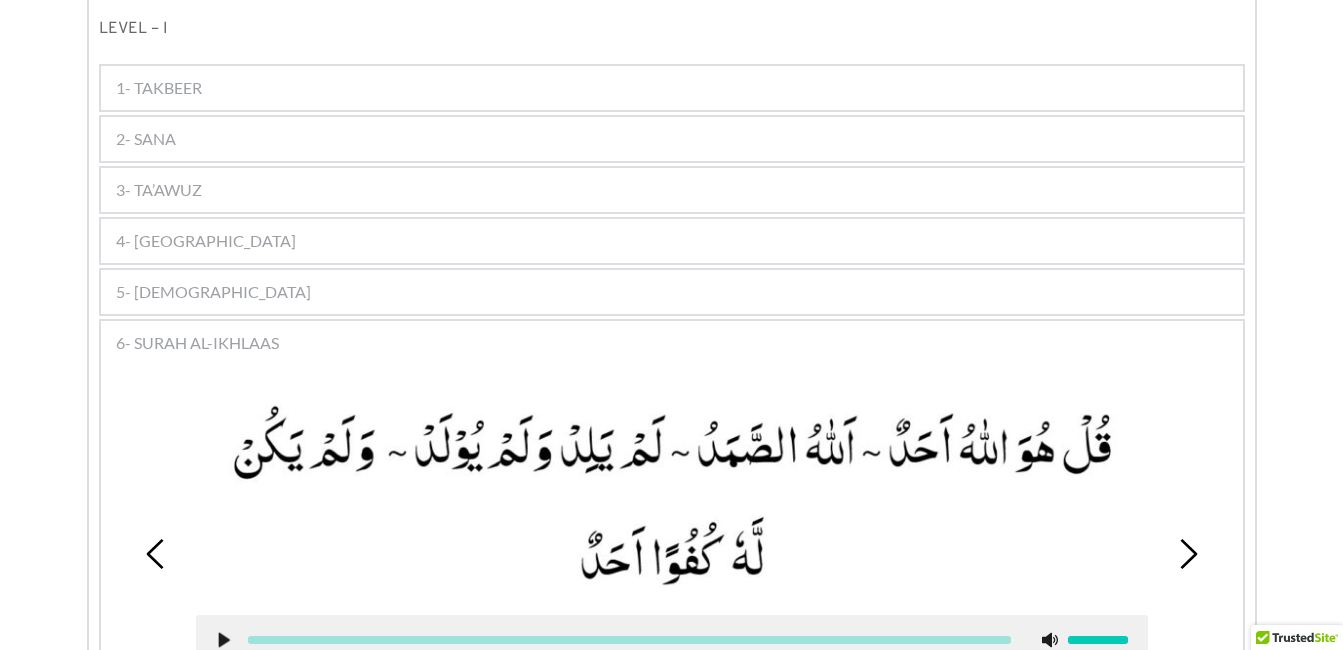 scroll, scrollTop: 1255, scrollLeft: 0, axis: vertical 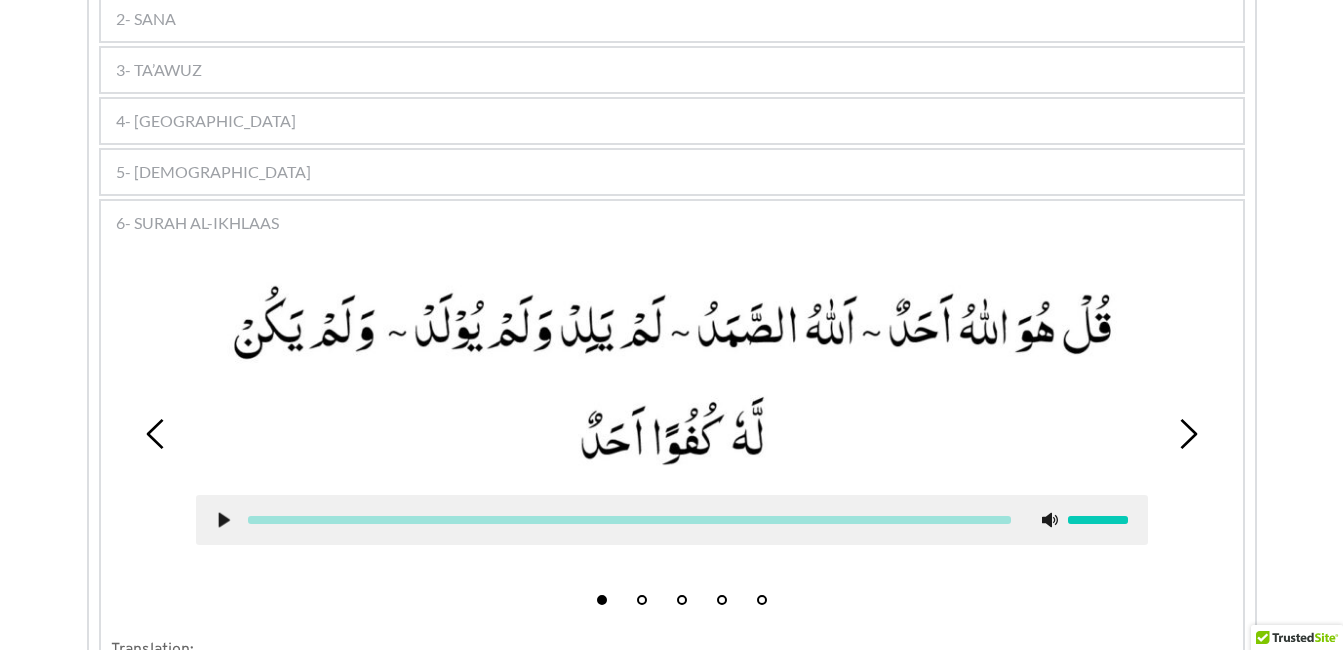 click 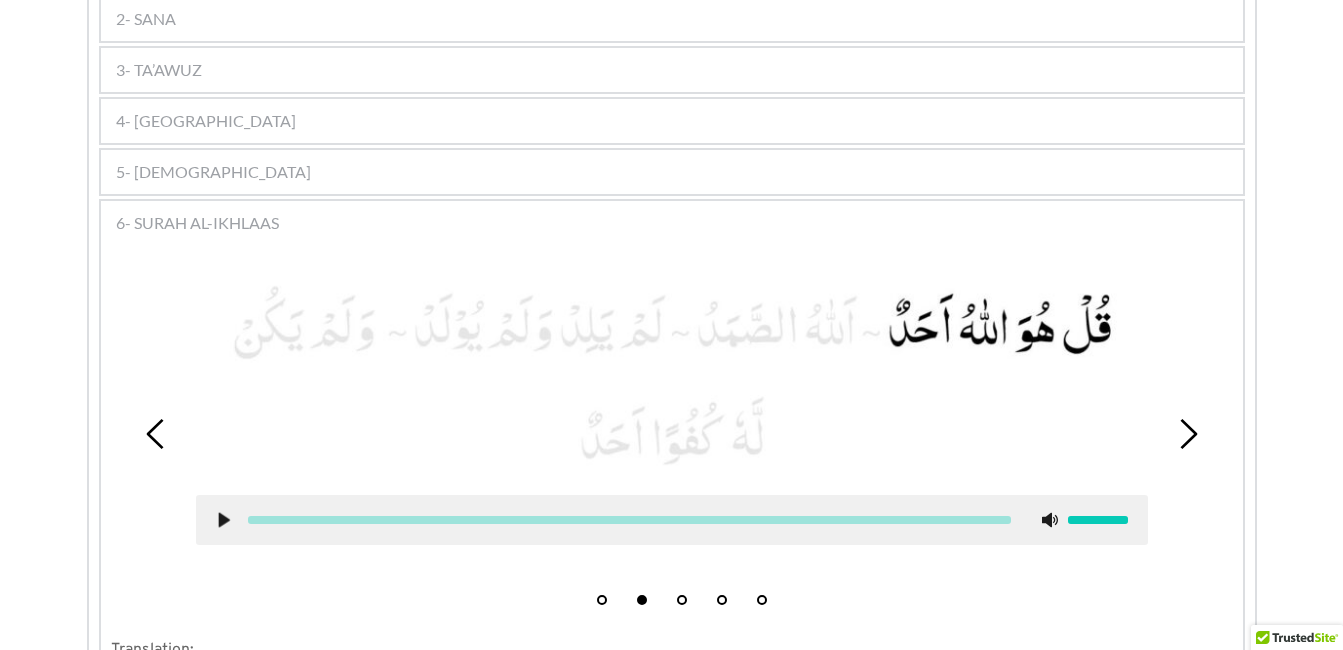 click 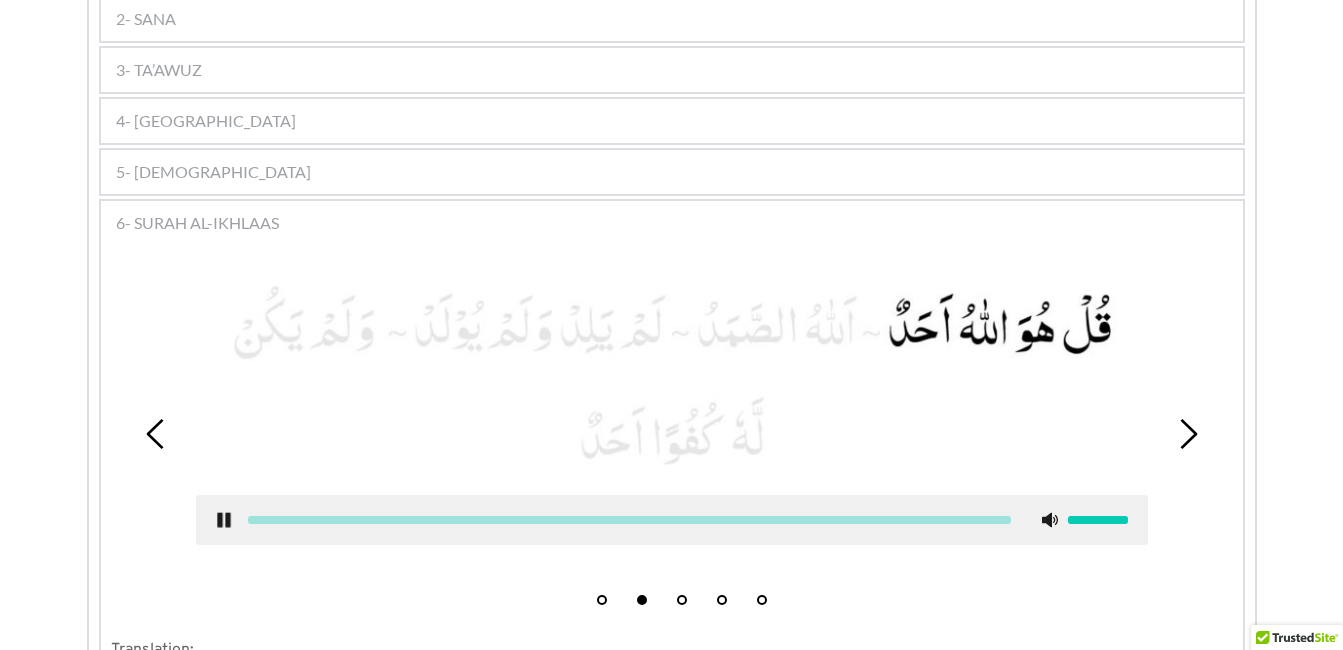 drag, startPoint x: 212, startPoint y: 494, endPoint x: 232, endPoint y: 482, distance: 23.323807 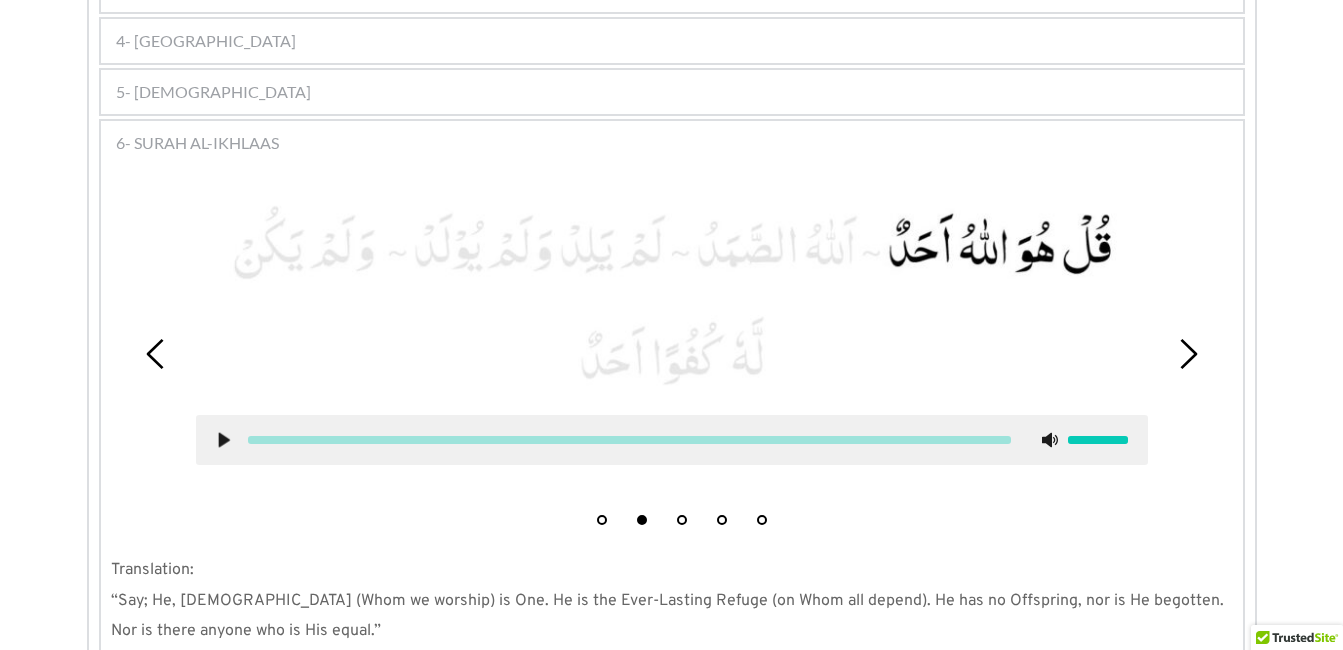 scroll, scrollTop: 1375, scrollLeft: 0, axis: vertical 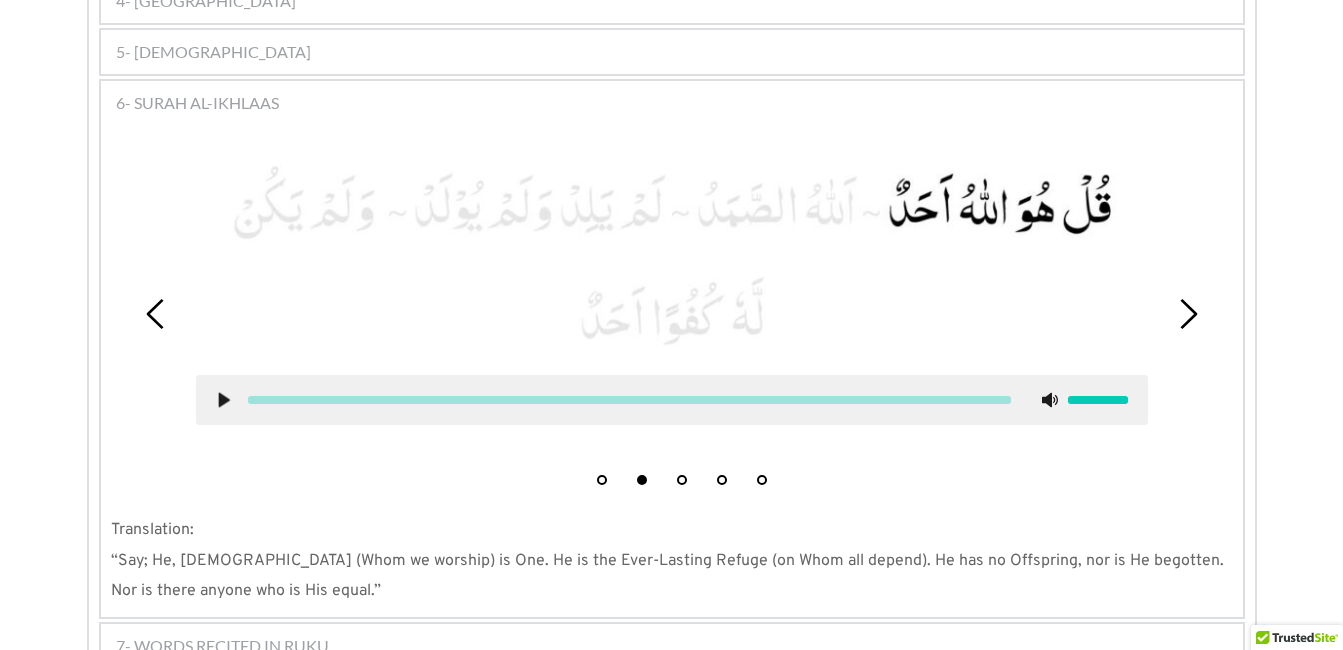 click 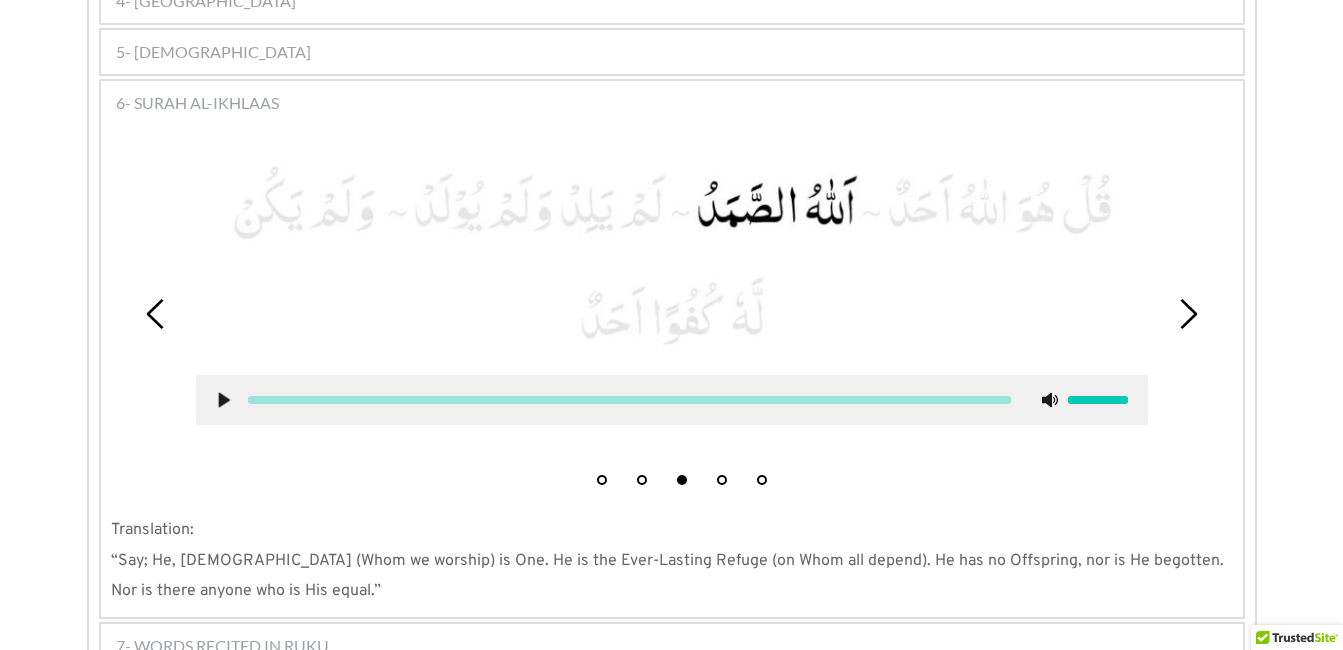click 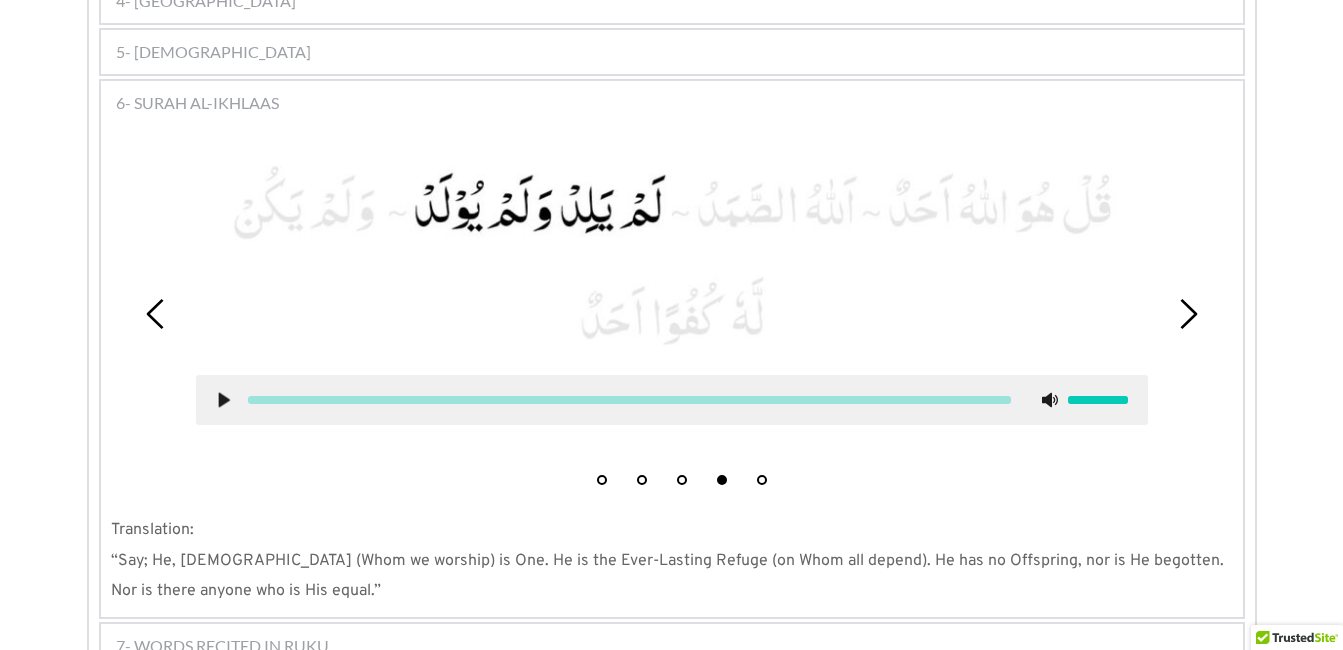 click 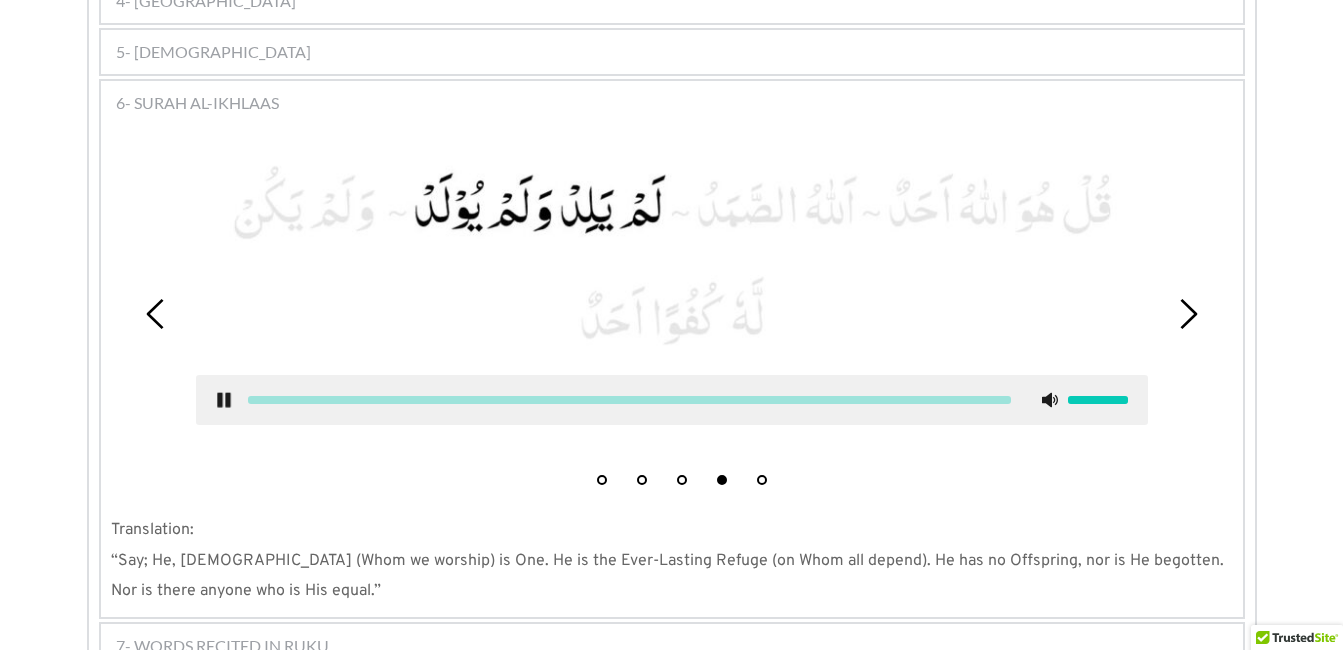 click 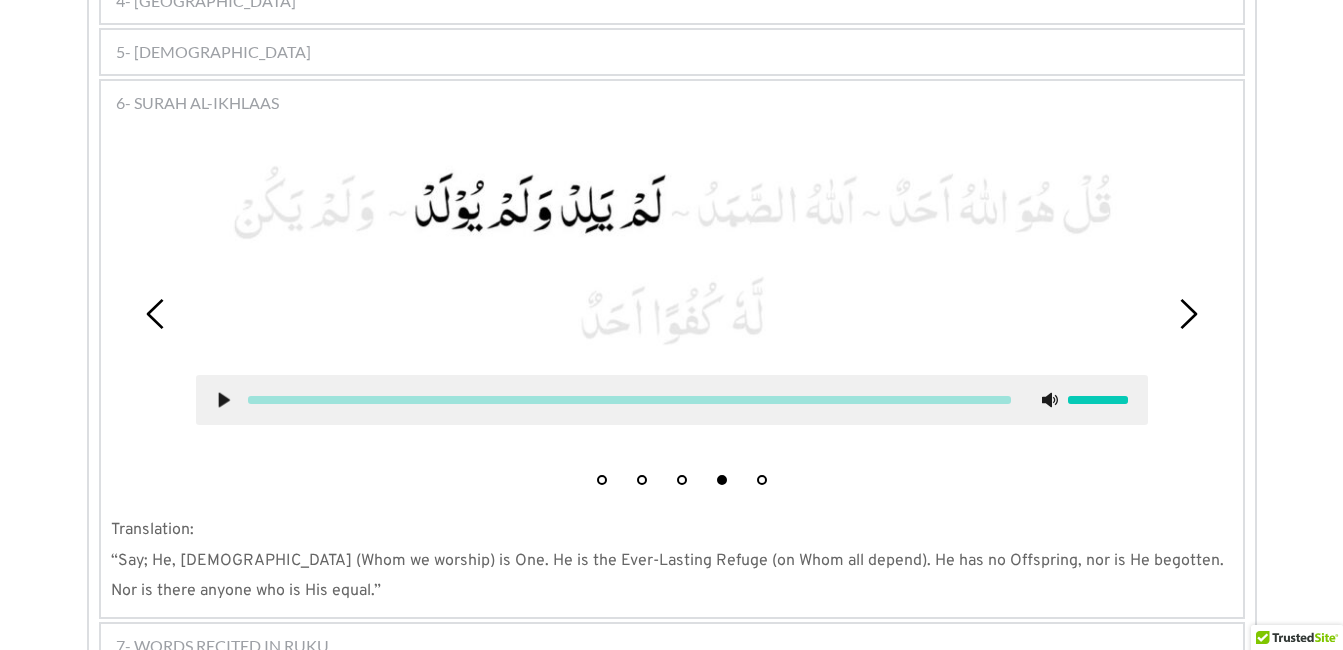 click on "3" at bounding box center [682, 480] 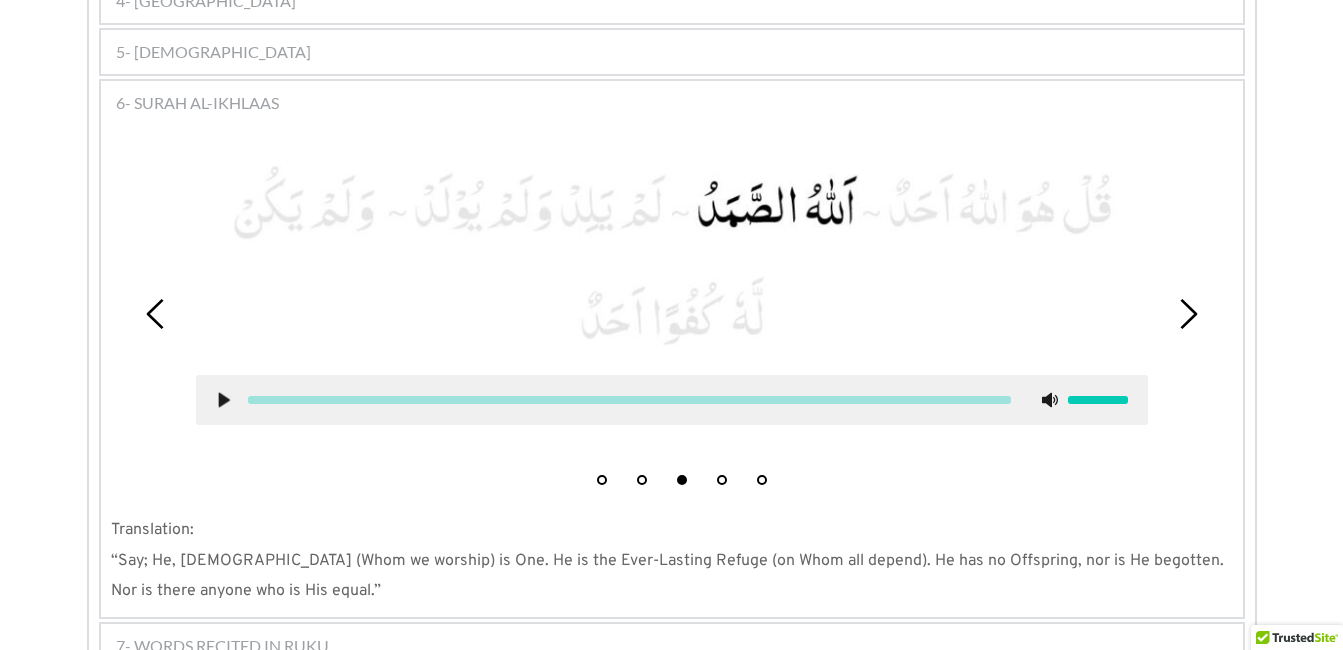 click 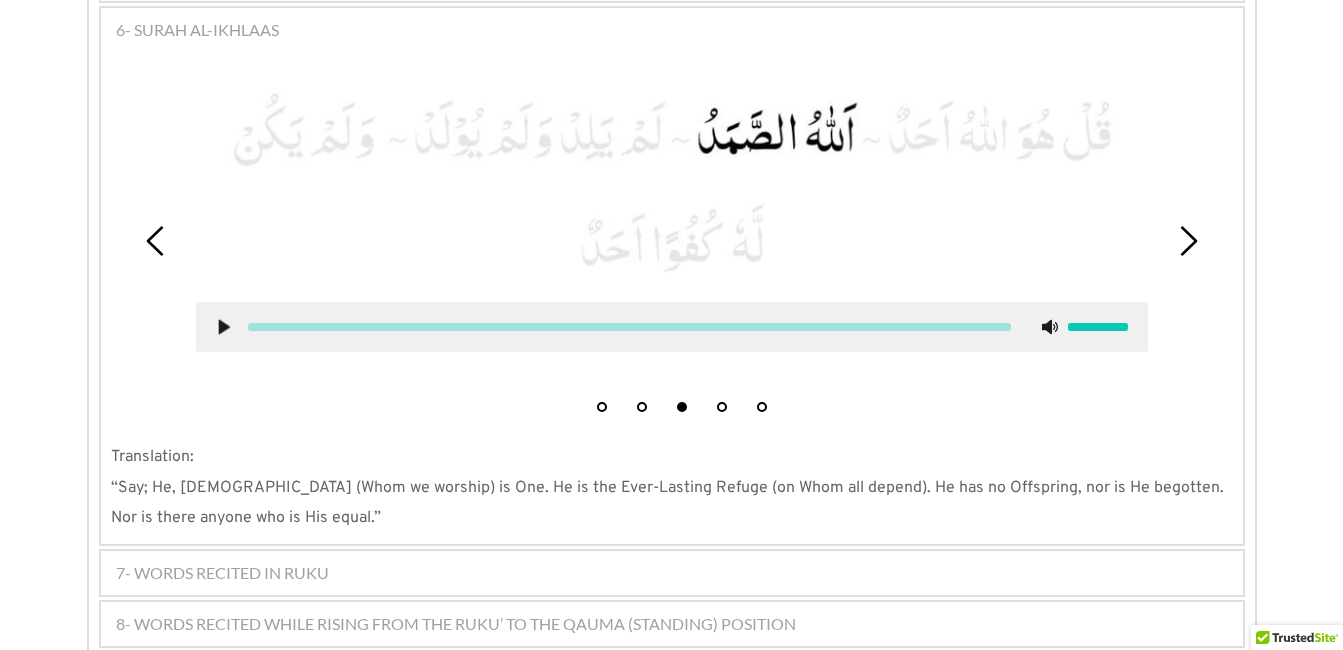 scroll, scrollTop: 1375, scrollLeft: 0, axis: vertical 